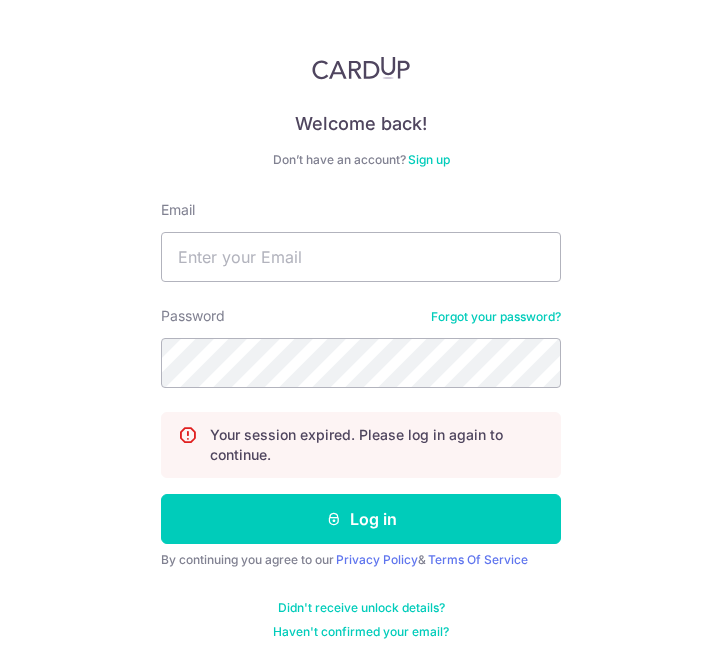 scroll, scrollTop: 0, scrollLeft: 0, axis: both 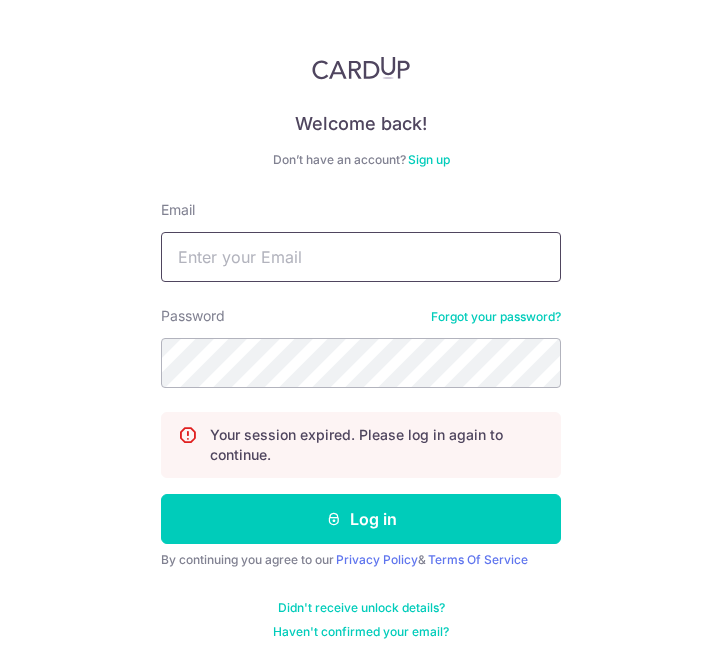click on "Email" at bounding box center [361, 257] 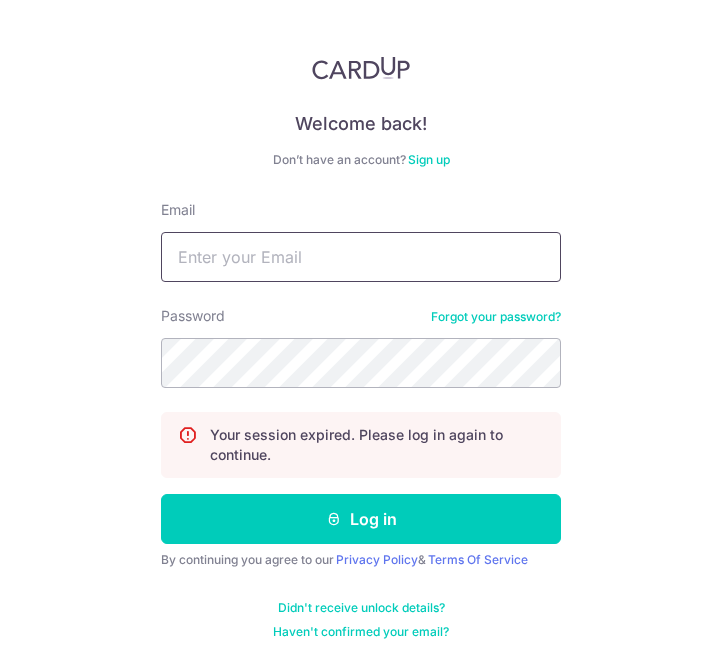 type on "siyunx@[EMAIL]" 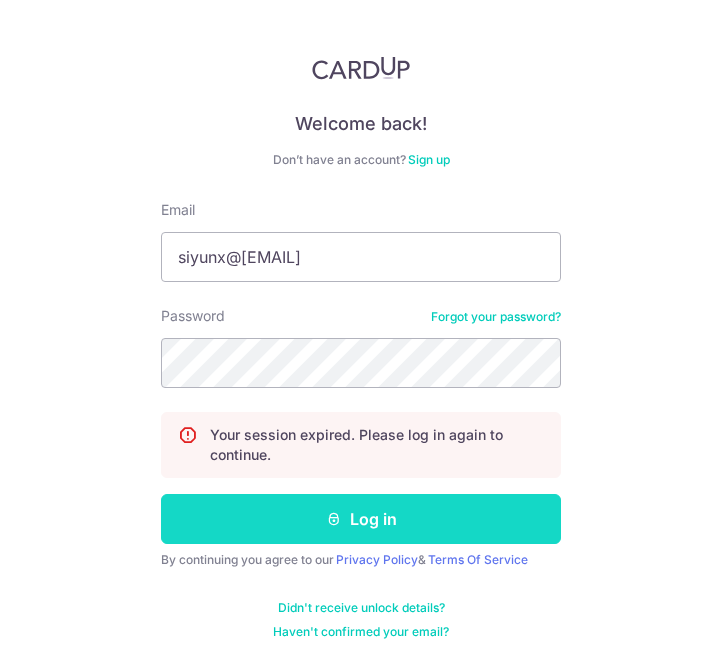 click on "Log in" at bounding box center (361, 519) 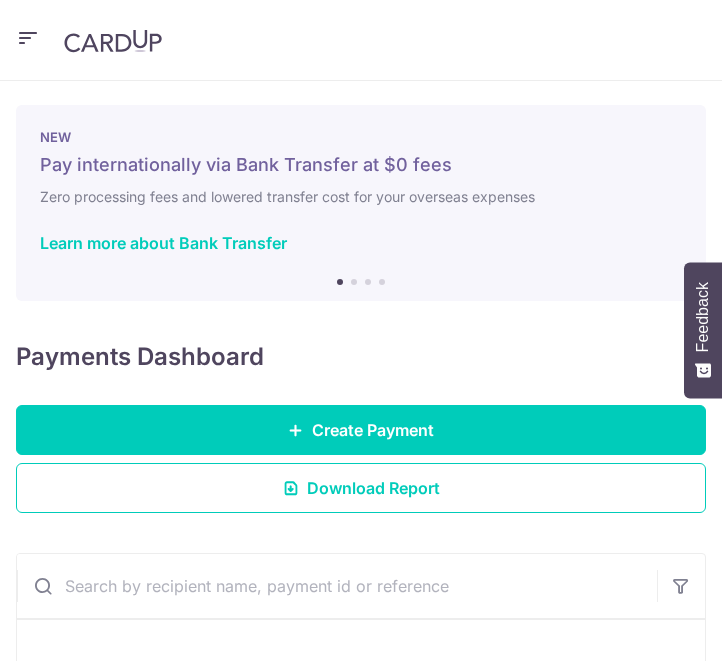 scroll, scrollTop: 0, scrollLeft: 0, axis: both 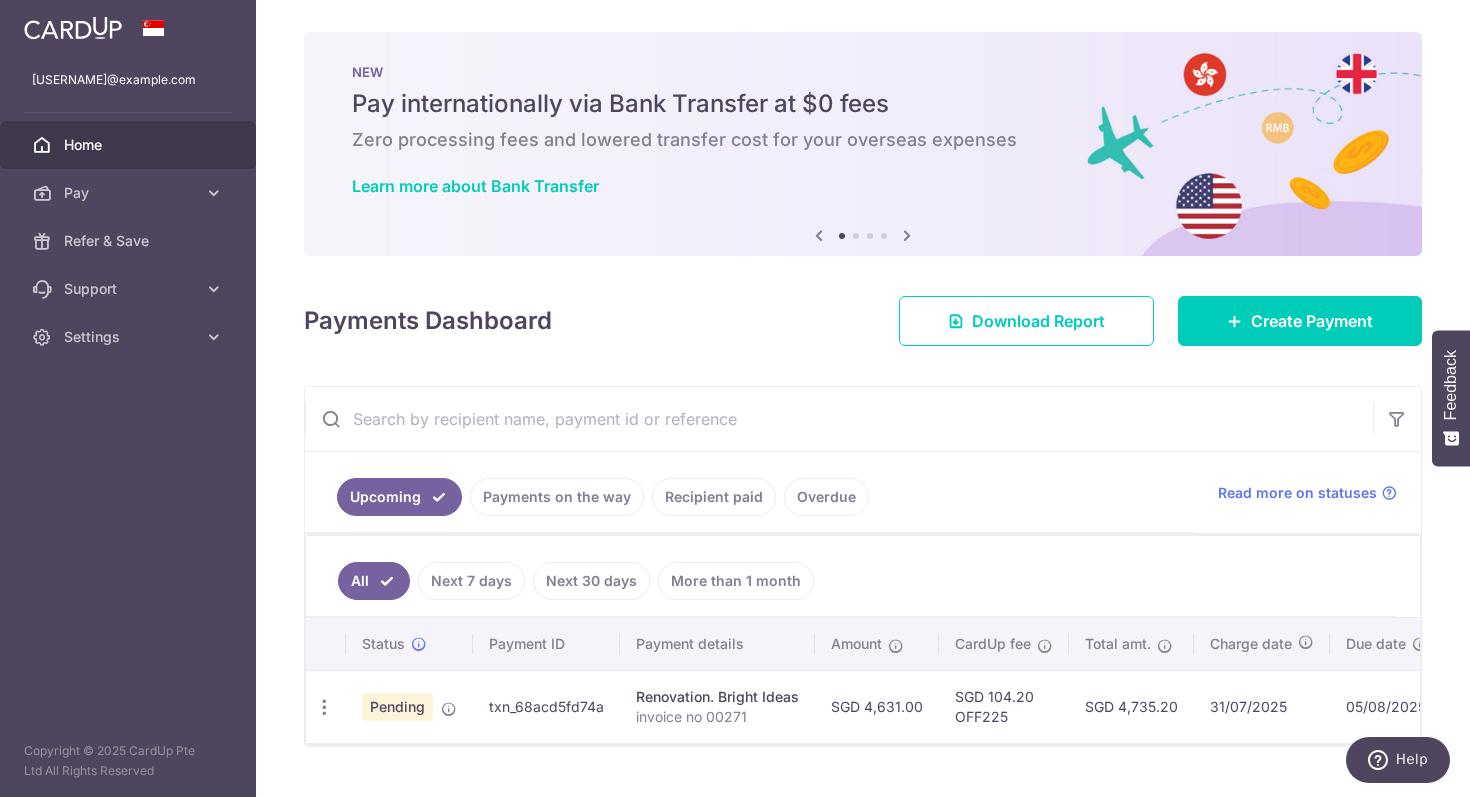 click on "txn_68acd5fd74a" at bounding box center (546, 706) 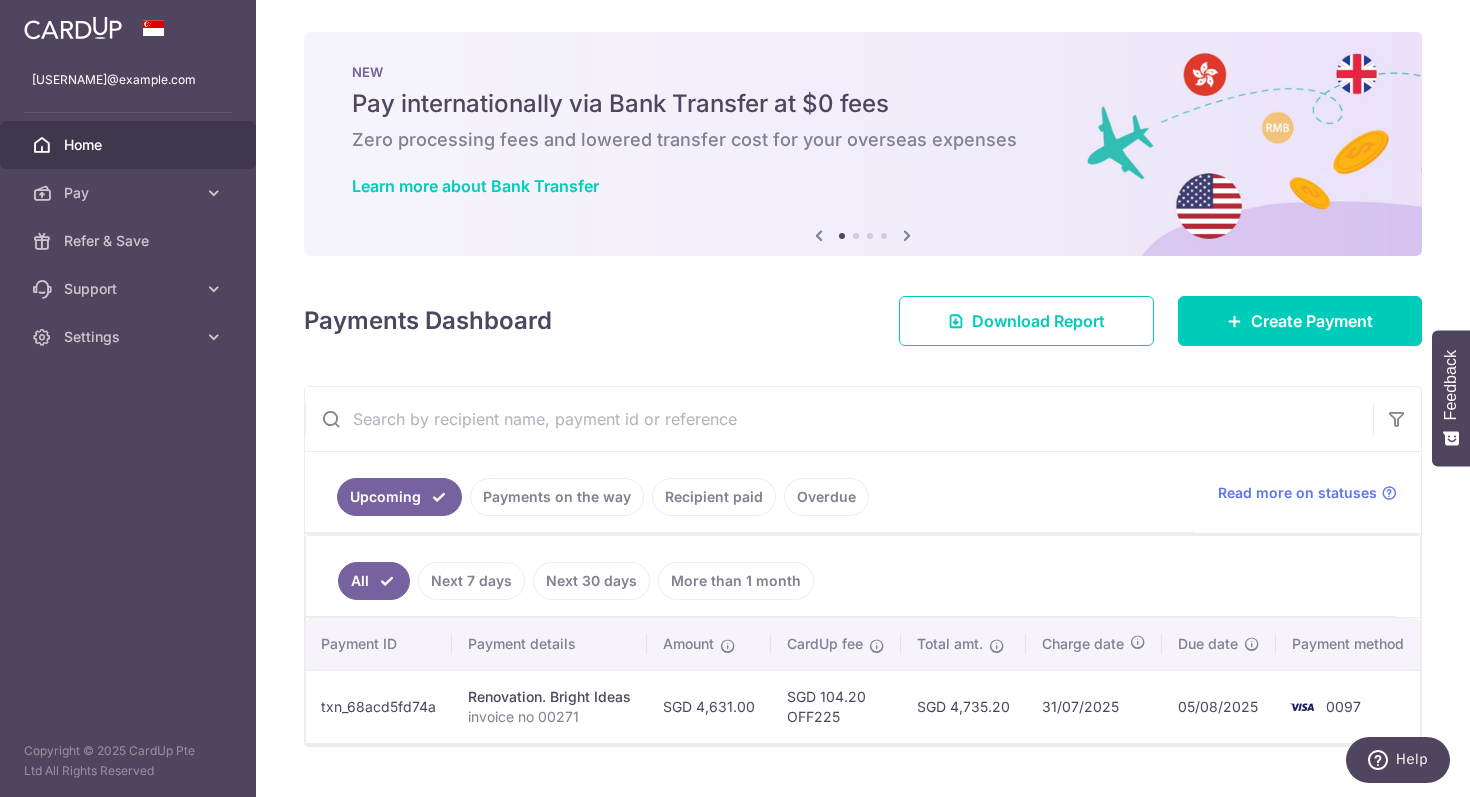 click on "05/08/2025" at bounding box center (1219, 706) 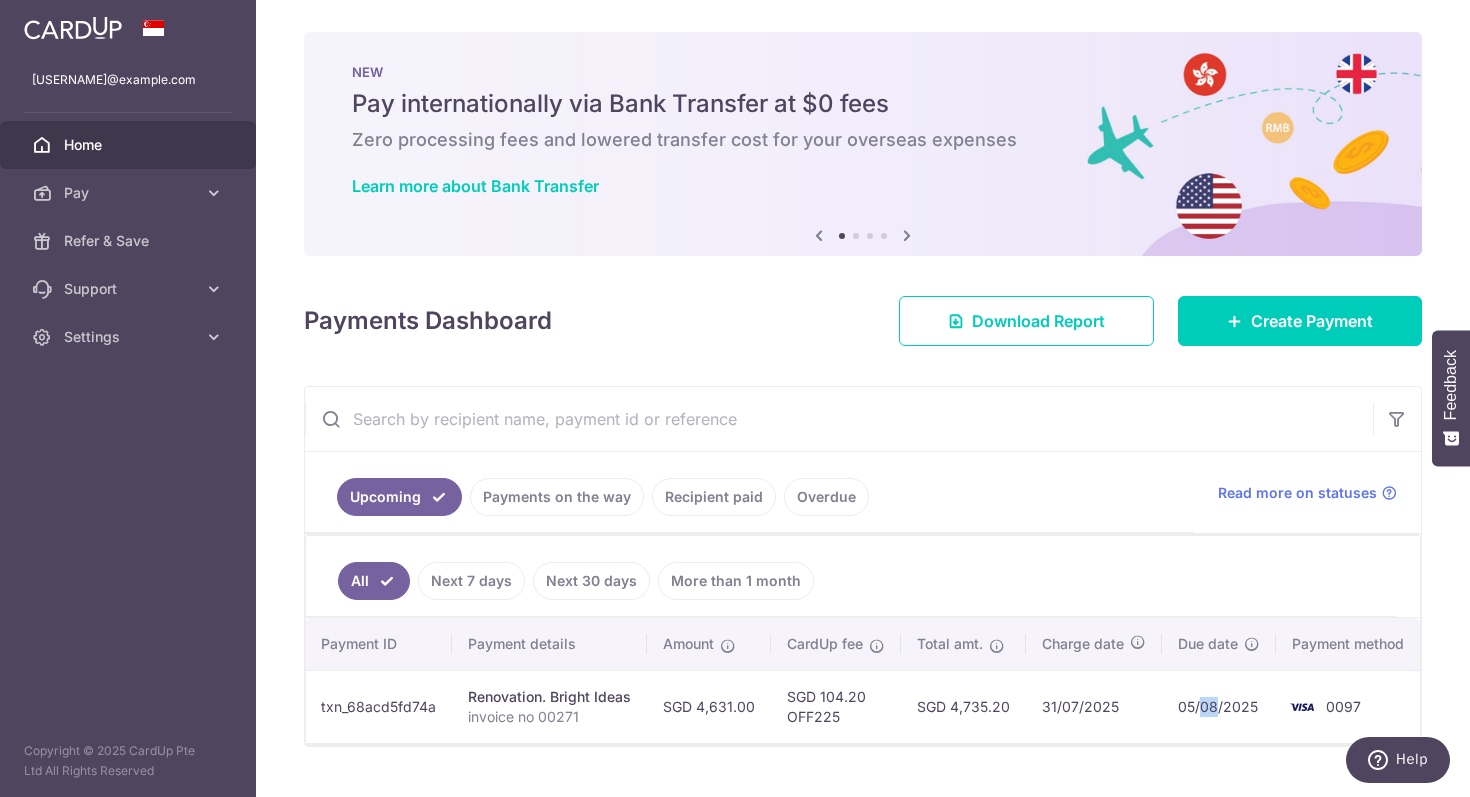 click on "05/08/2025" at bounding box center [1219, 706] 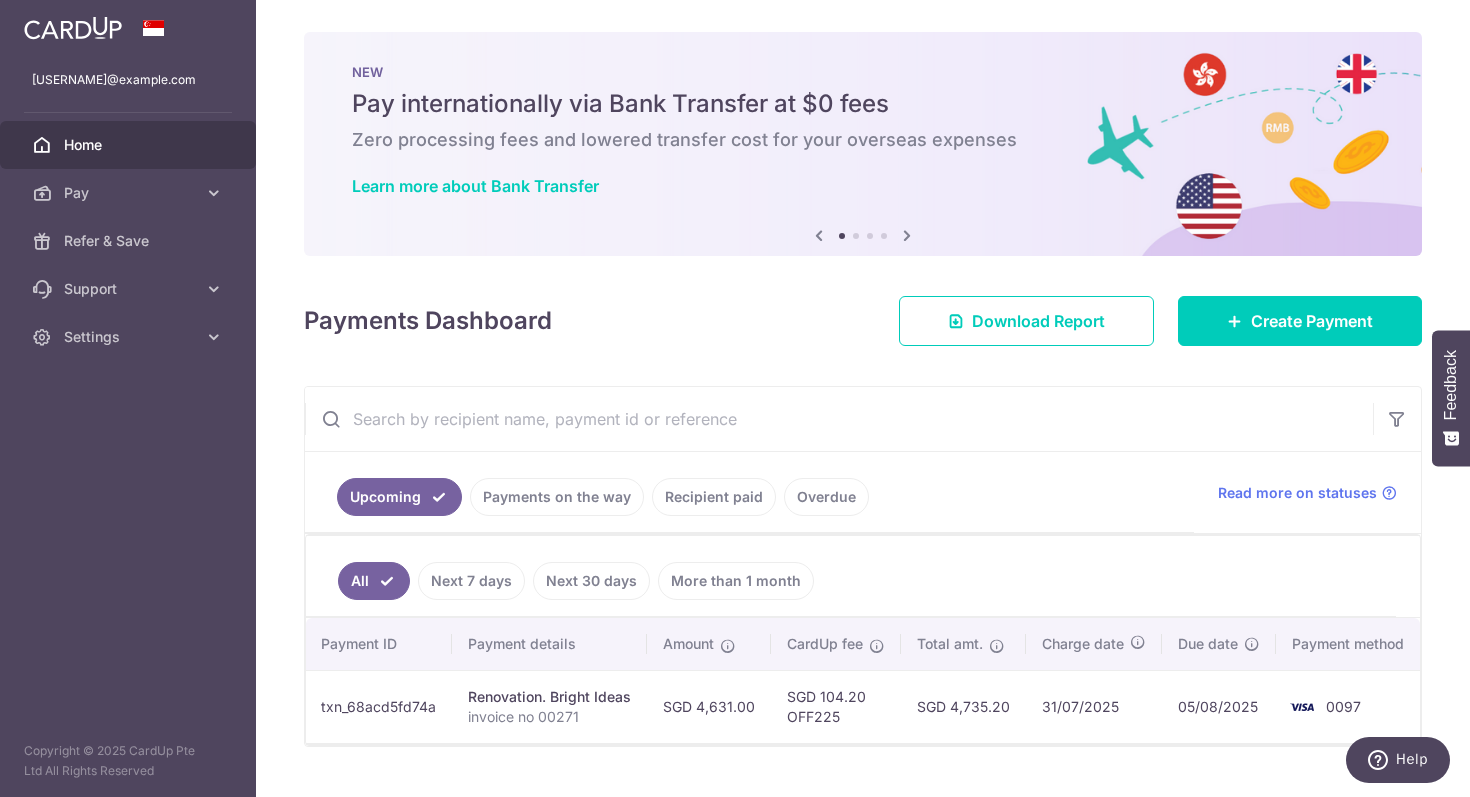 scroll, scrollTop: 0, scrollLeft: 0, axis: both 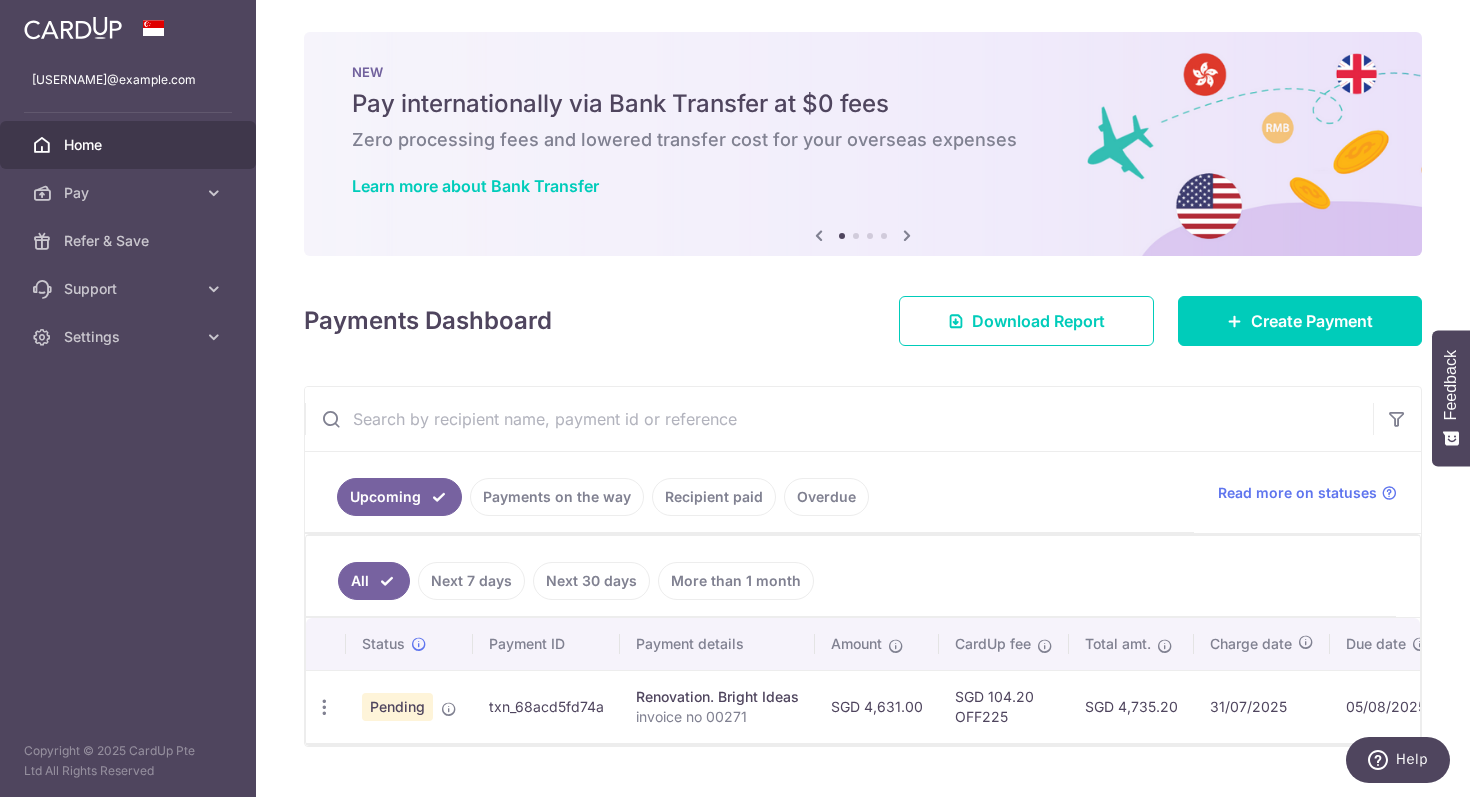 click on "Pending" at bounding box center (397, 707) 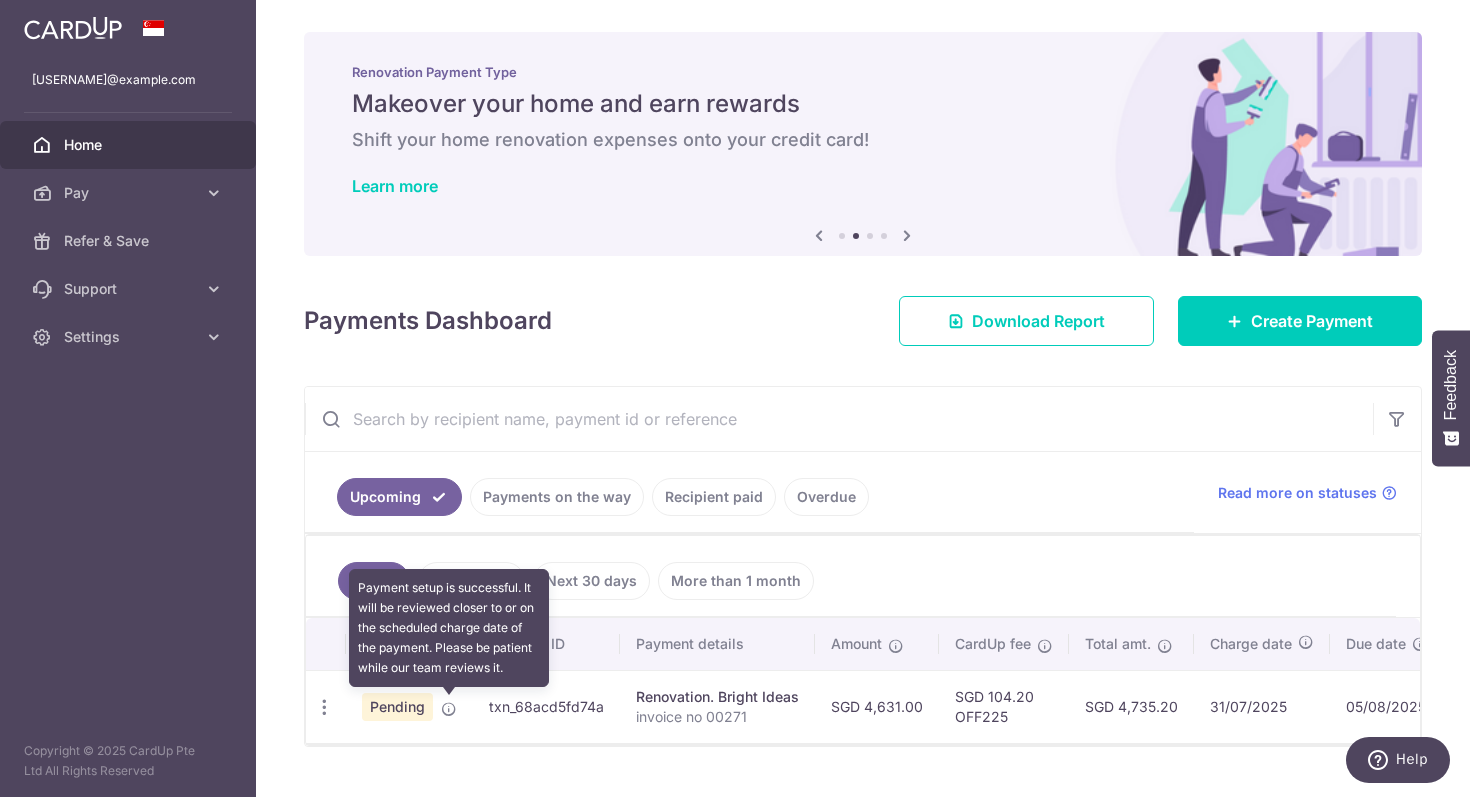 click at bounding box center [449, 709] 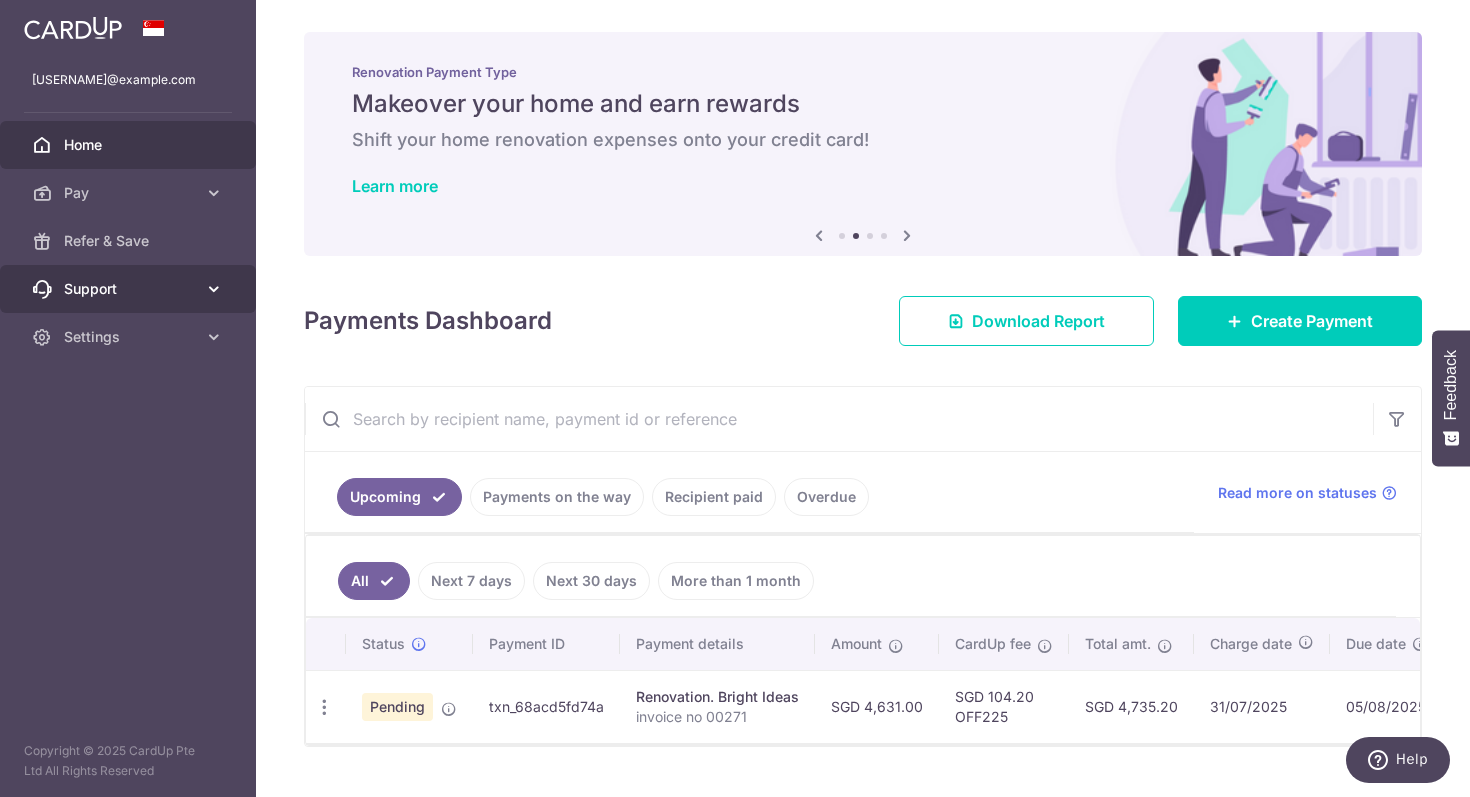 click on "Support" at bounding box center (128, 289) 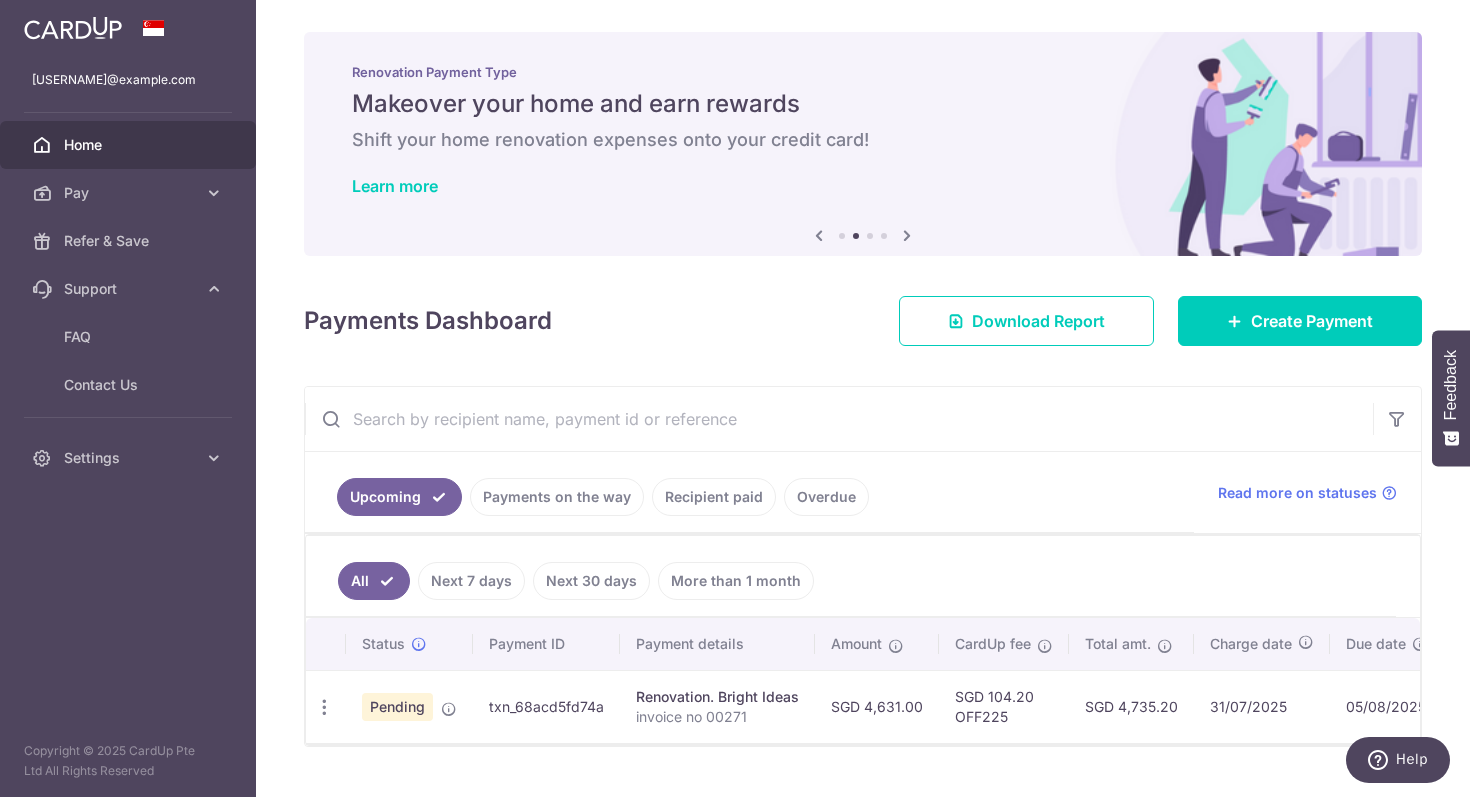 click on "×
Pause Schedule
Pause all future payments in this series
Pause just this one payment
By clicking below, you confirm you are pausing this payment to   on  . Payments can be unpaused at anytime prior to payment taken date.
Confirm
Cancel Schedule
Cancel all future payments in this series
Cancel just this one payment
Confirm
Approve Payment
Recipient Bank Details" at bounding box center [863, 398] 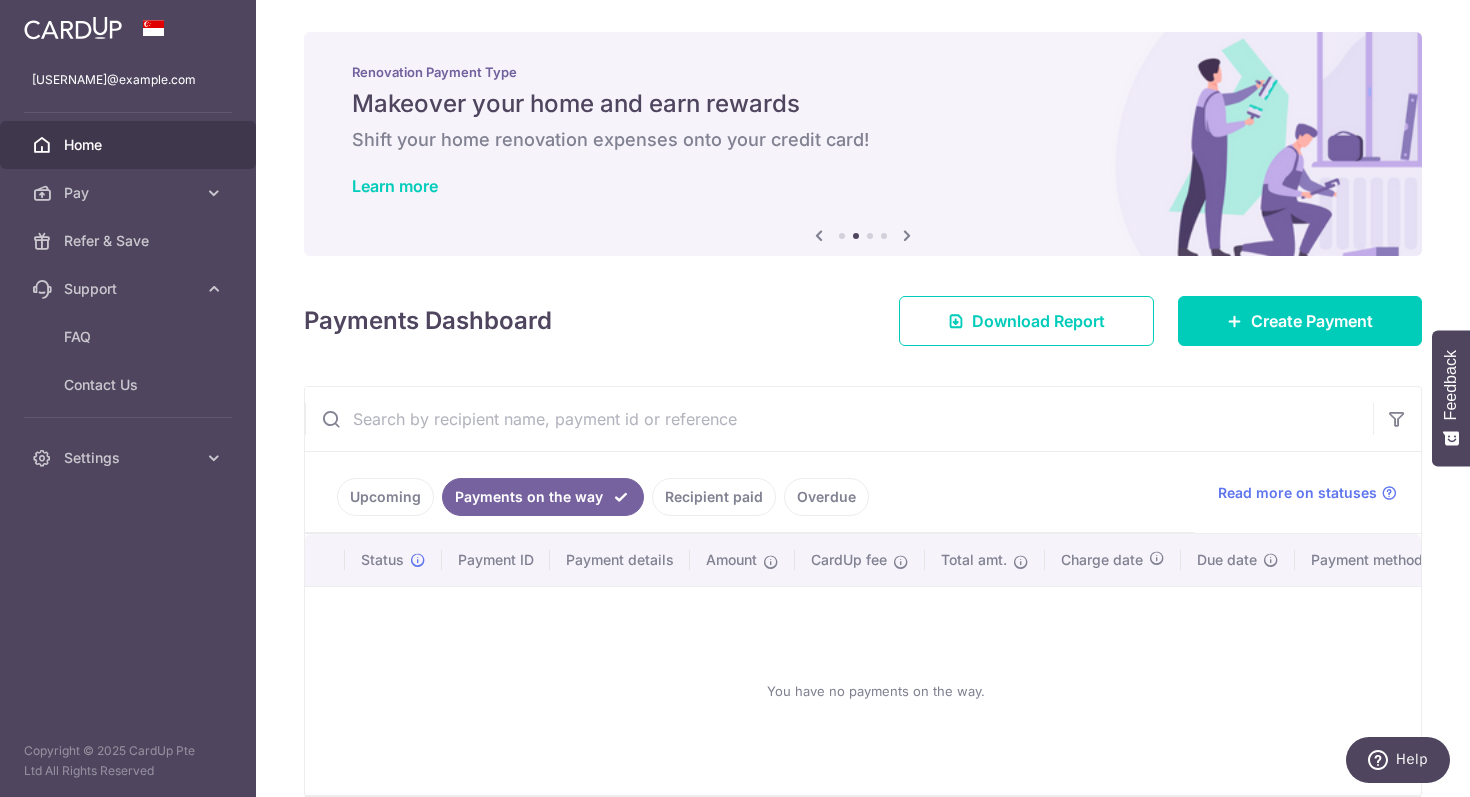 click on "Upcoming" at bounding box center (385, 497) 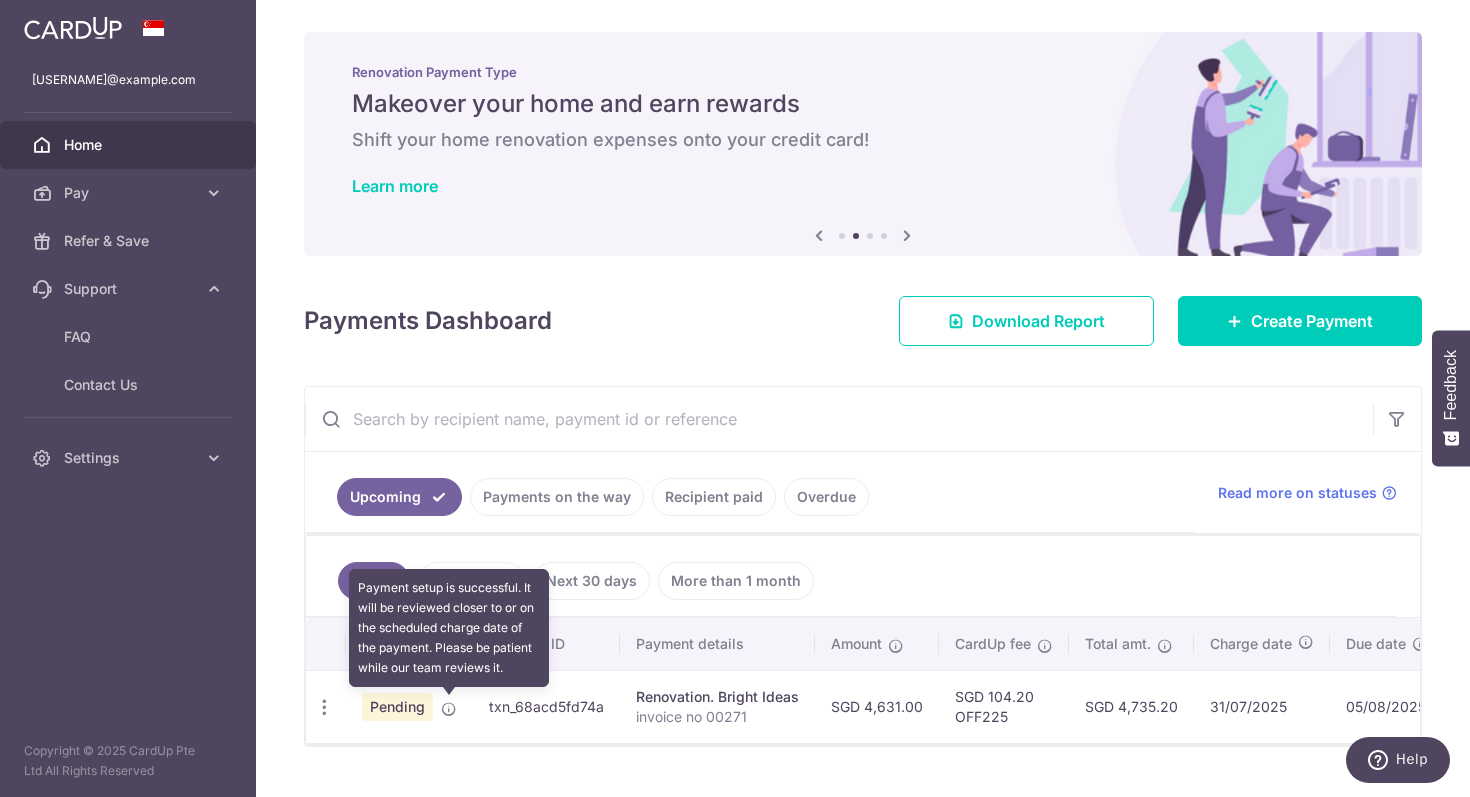 click at bounding box center (449, 709) 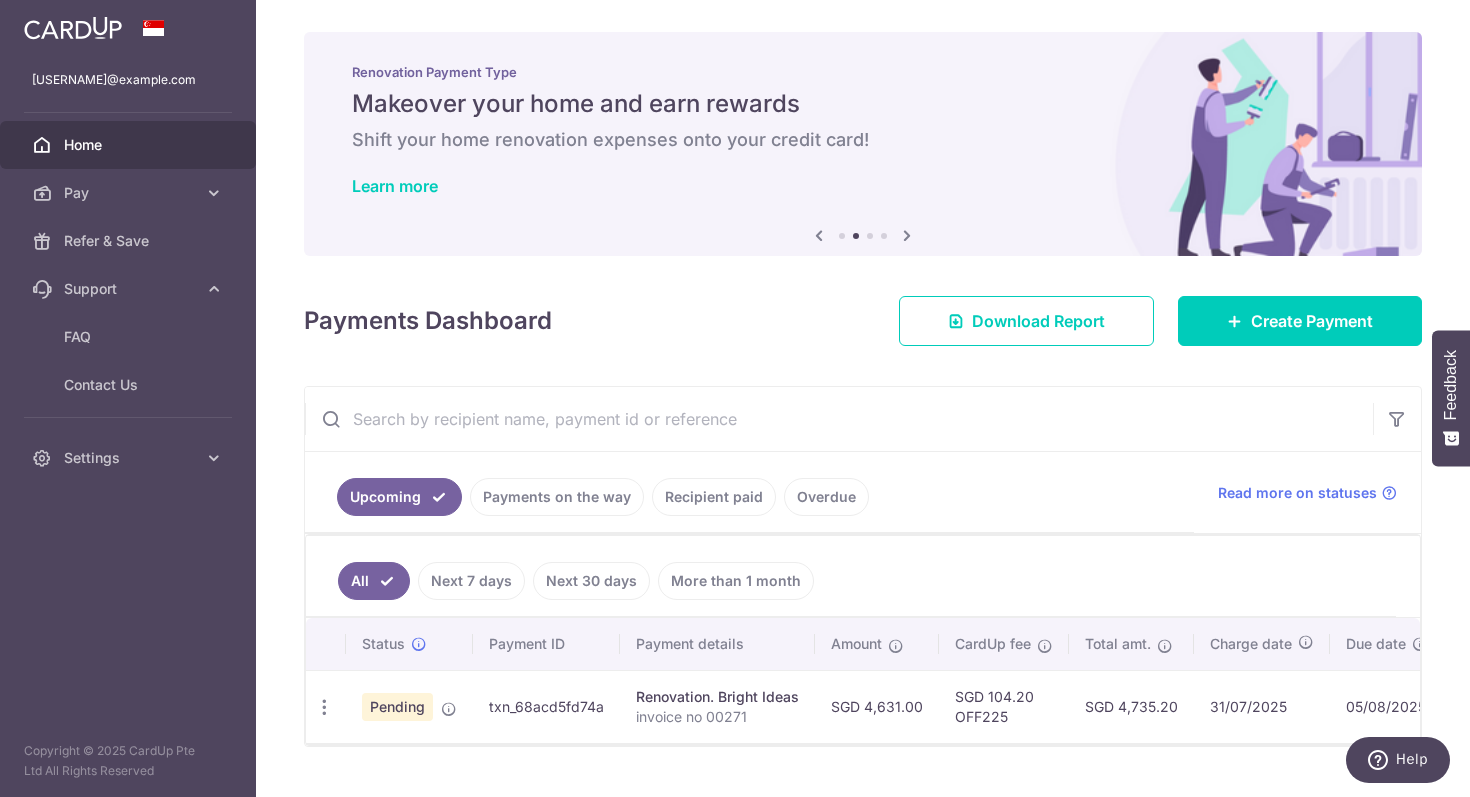click on "Pending" at bounding box center [397, 707] 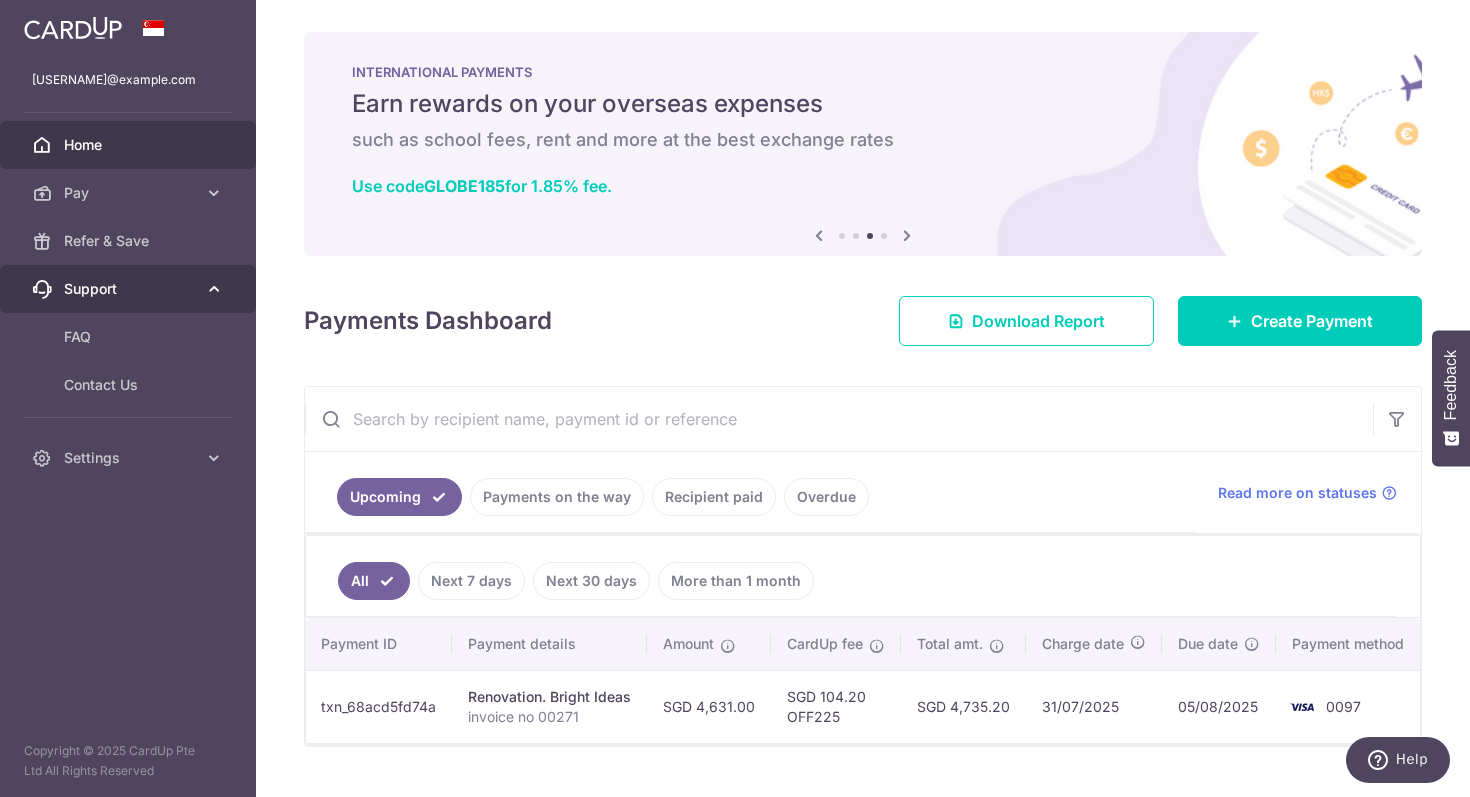 click on "Support" at bounding box center (130, 289) 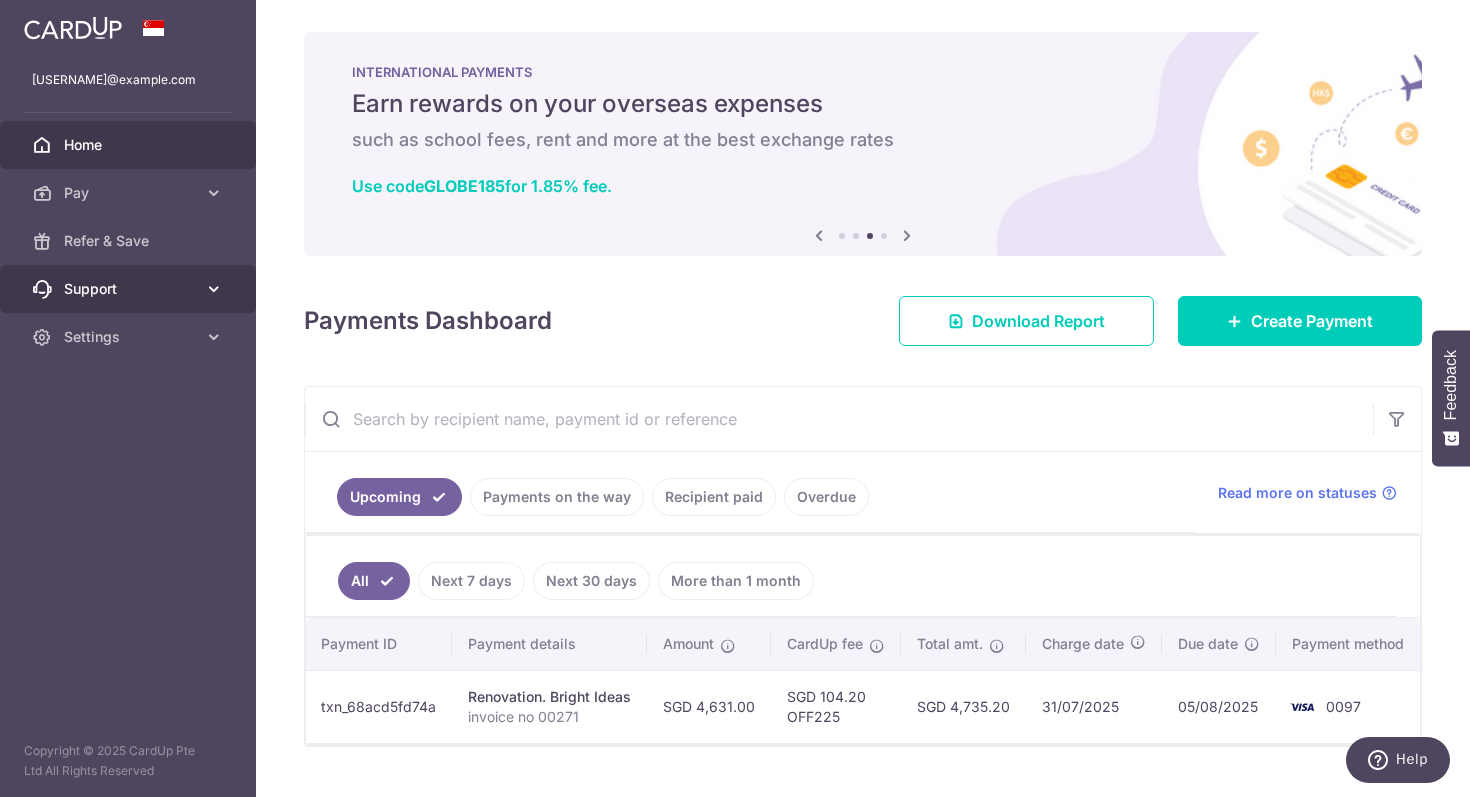 click on "Support" at bounding box center [130, 289] 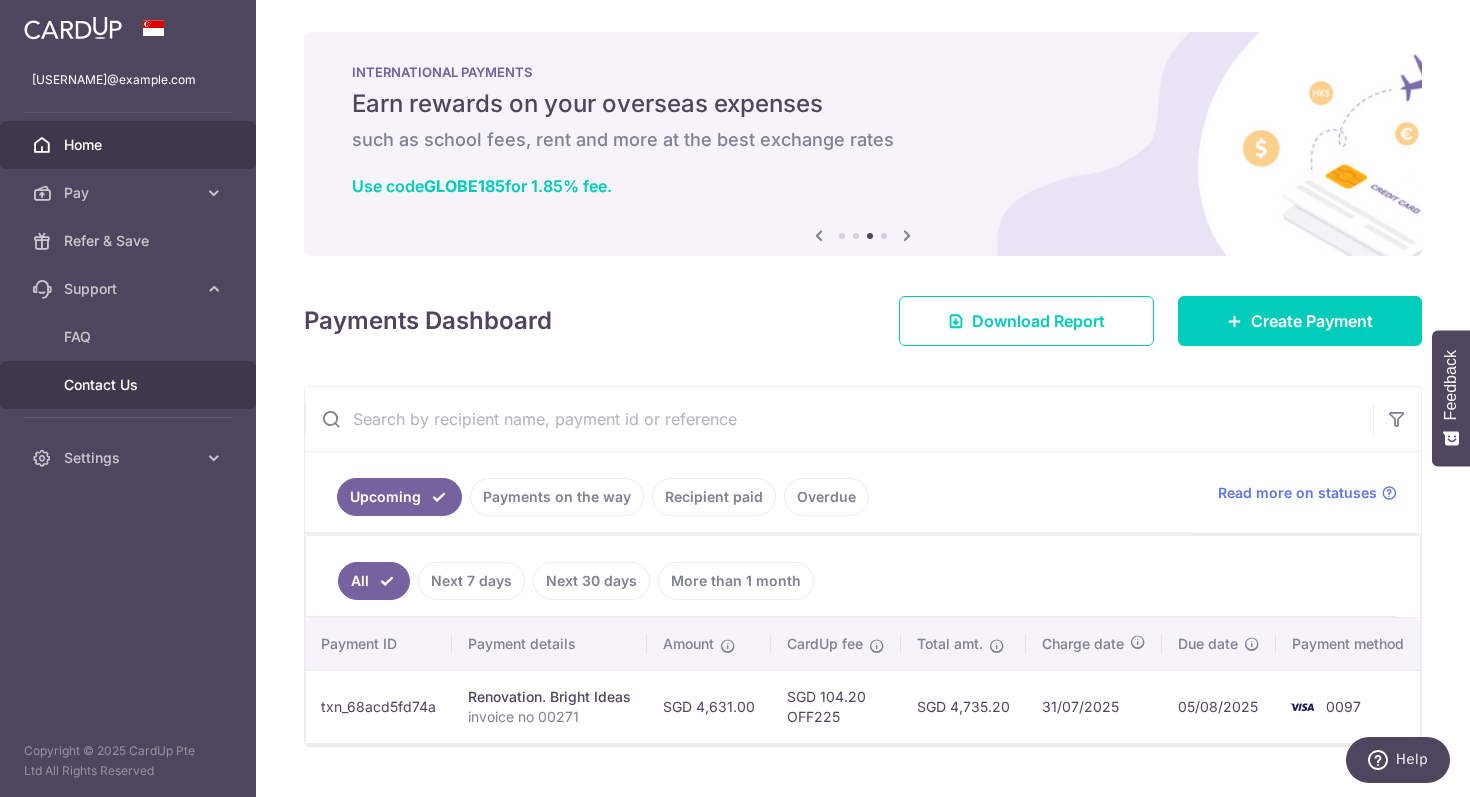 click on "Contact Us" at bounding box center [130, 385] 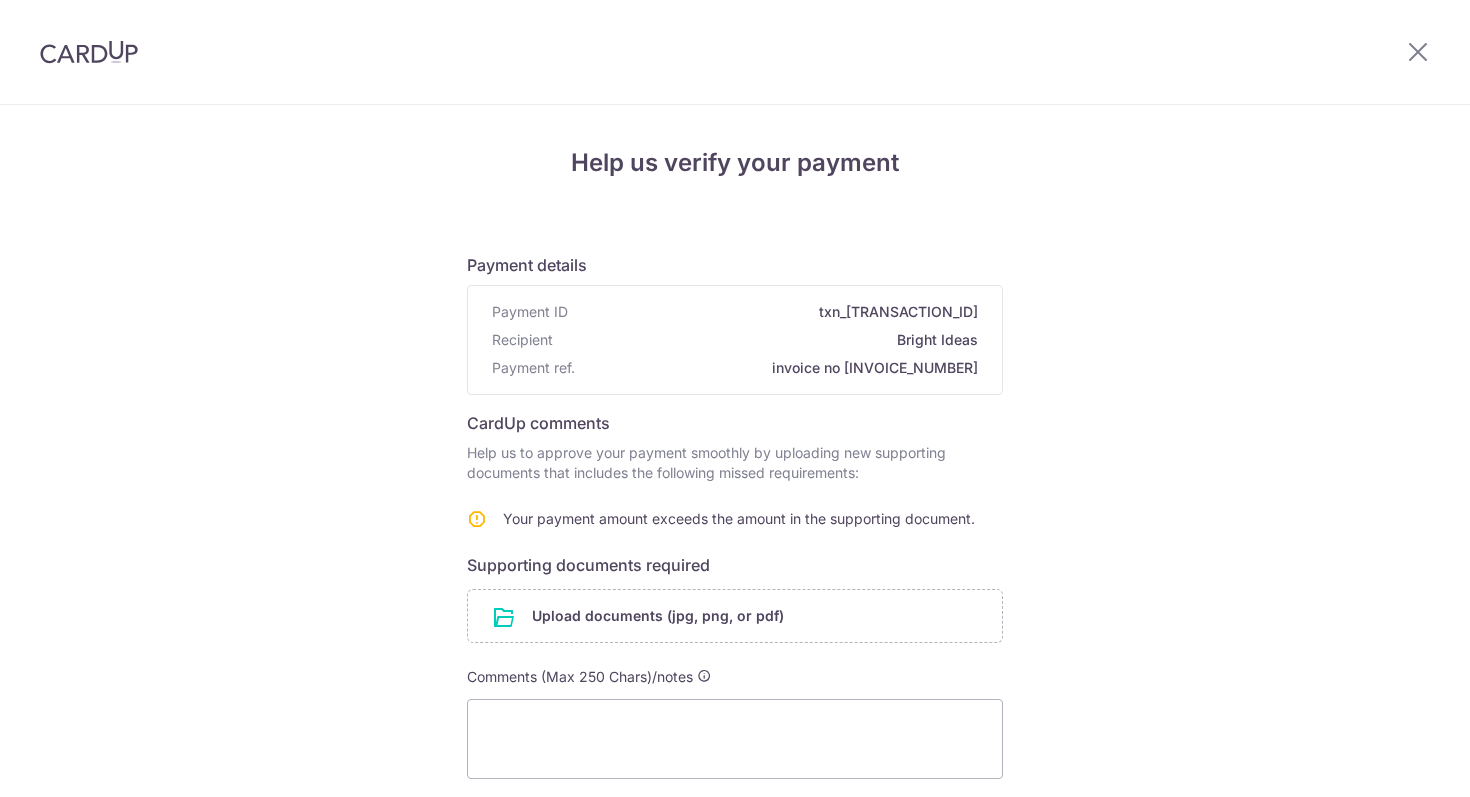 scroll, scrollTop: 0, scrollLeft: 0, axis: both 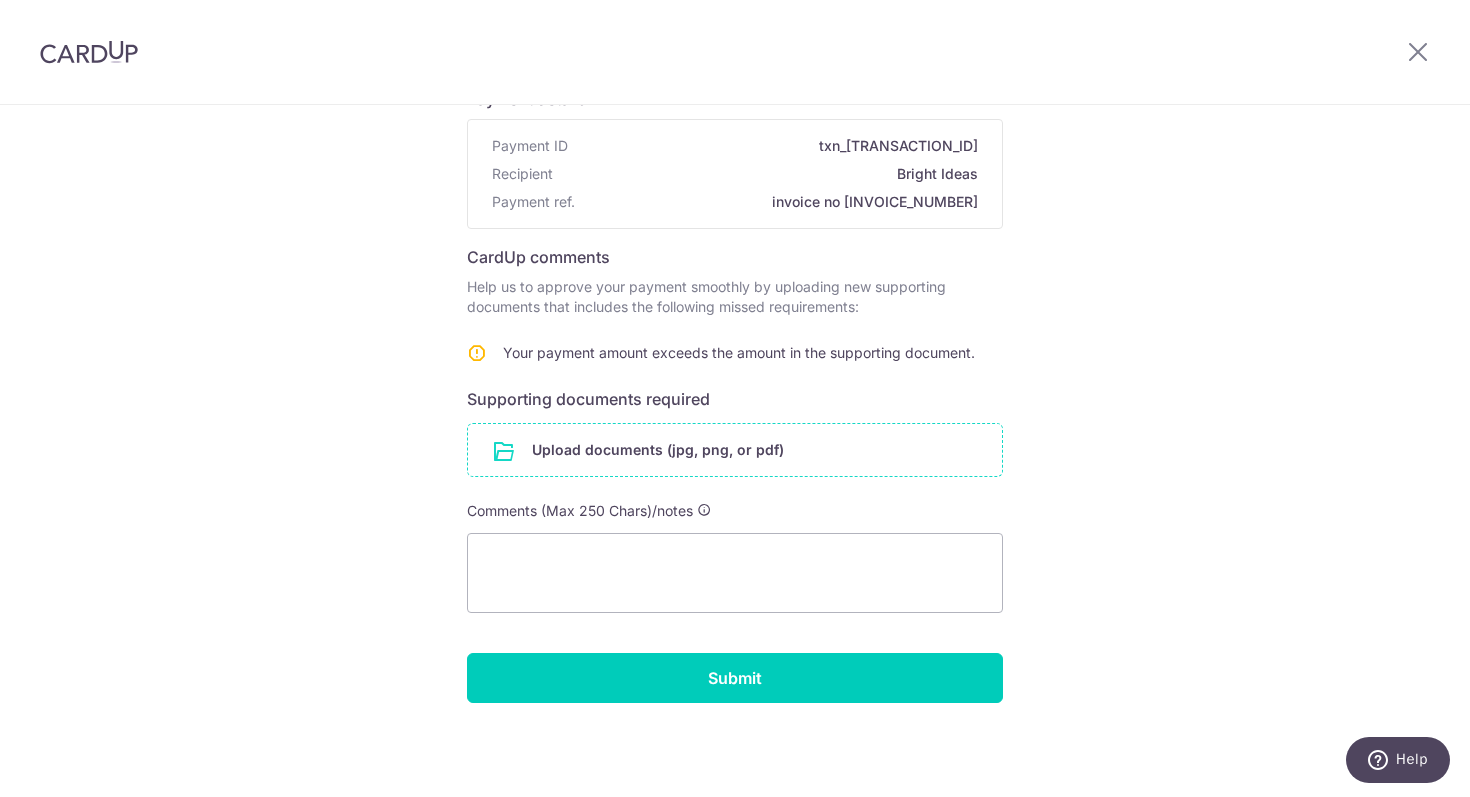 click at bounding box center (735, 450) 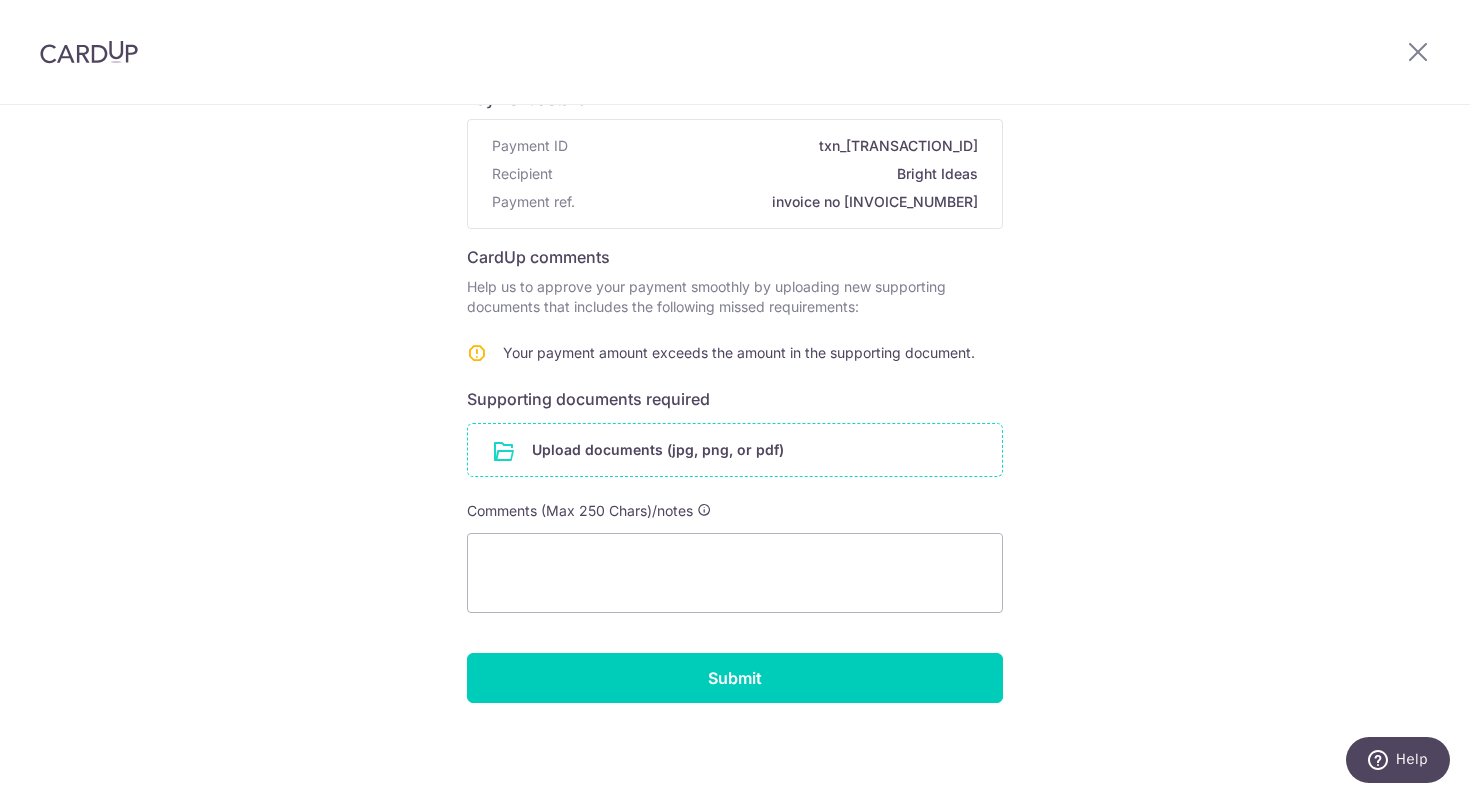 click at bounding box center [735, 450] 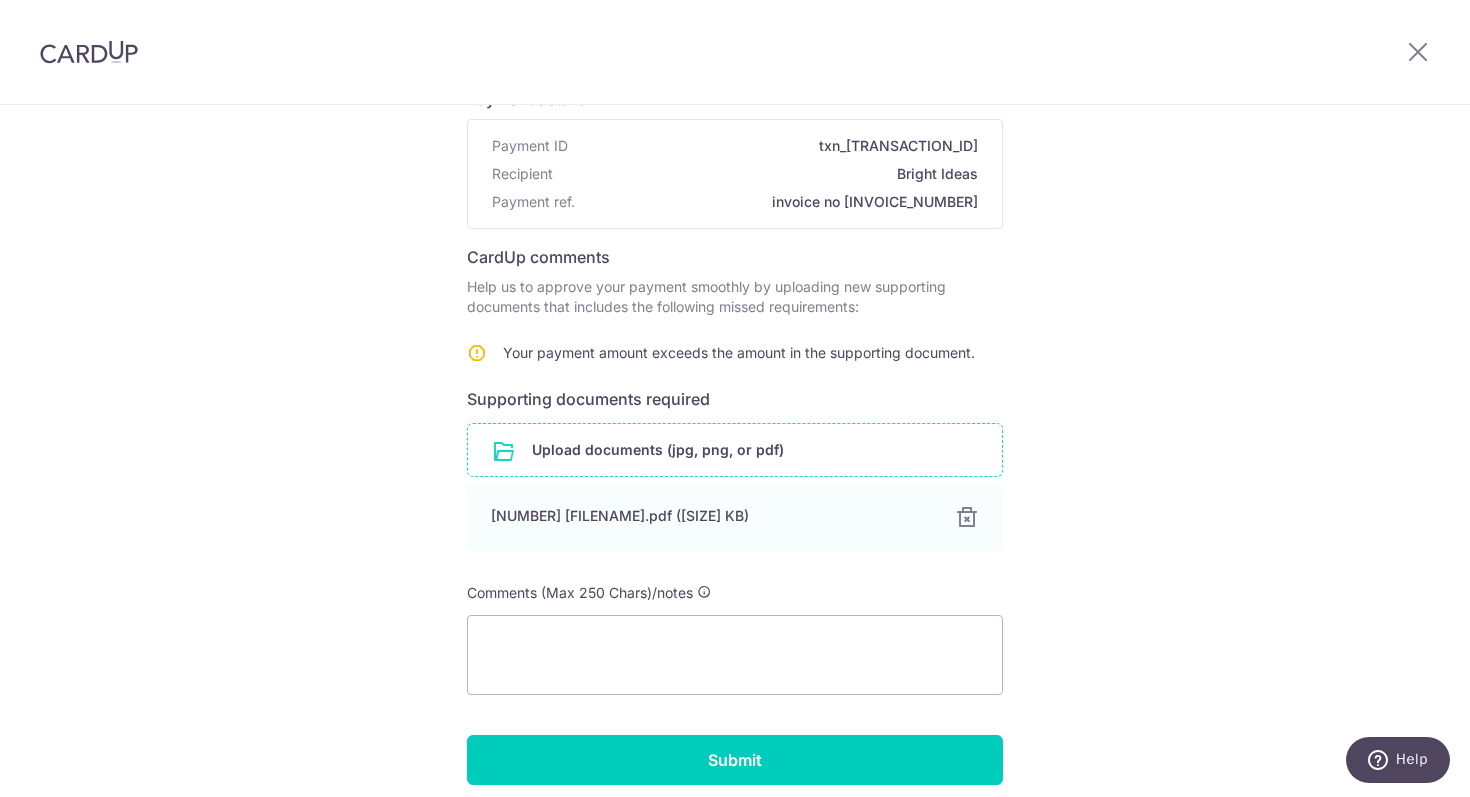 click at bounding box center [735, 450] 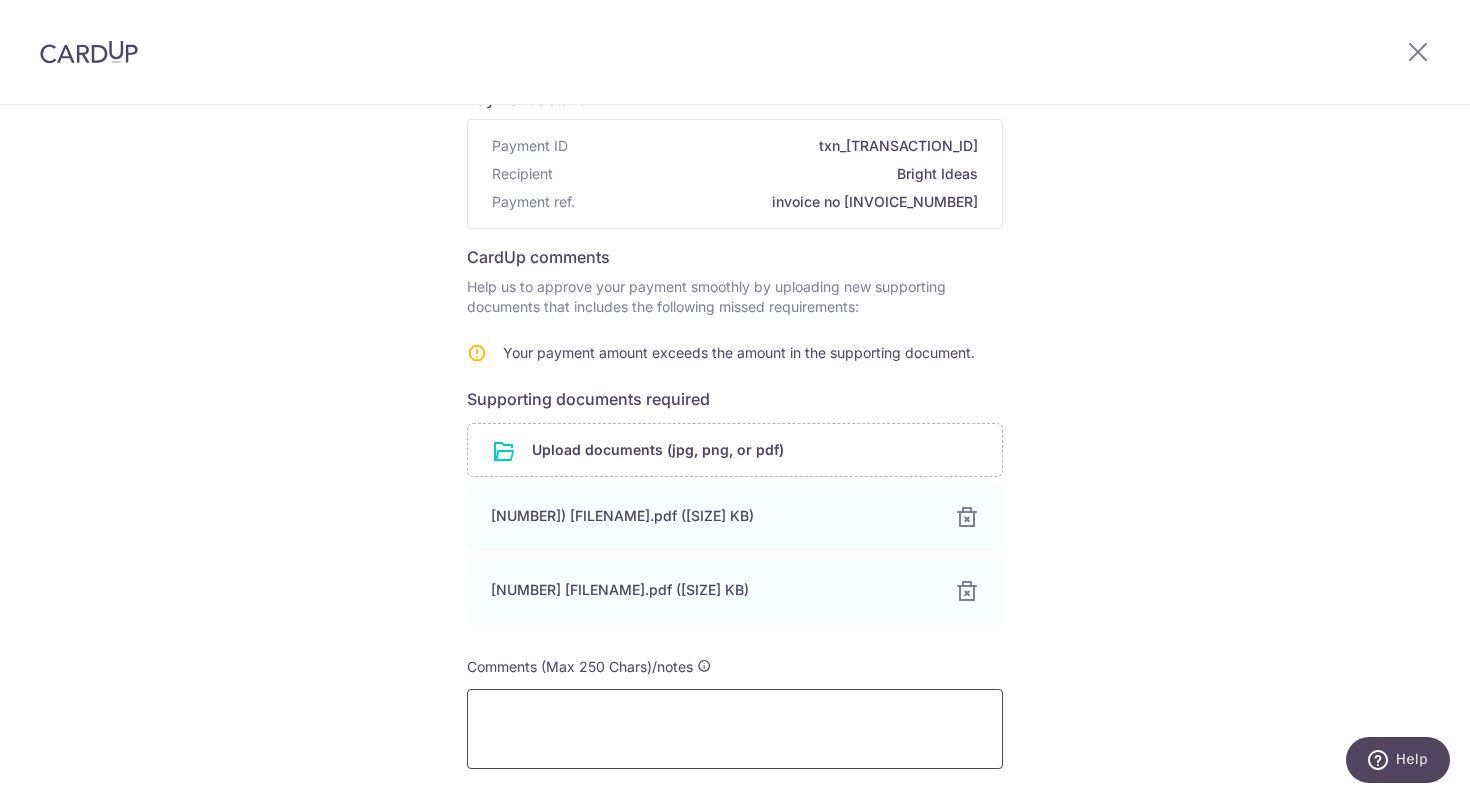 click at bounding box center (735, 729) 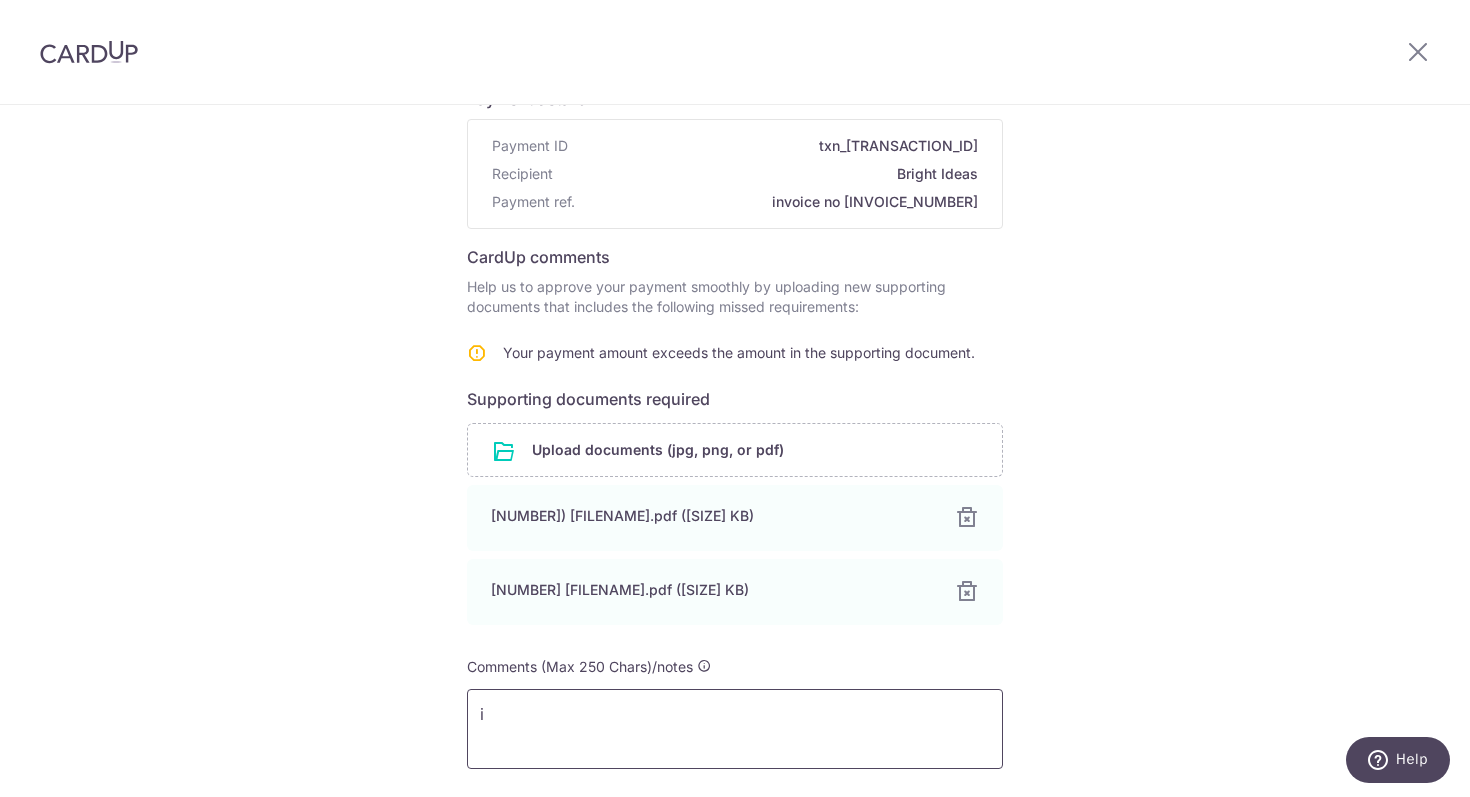 type on "i" 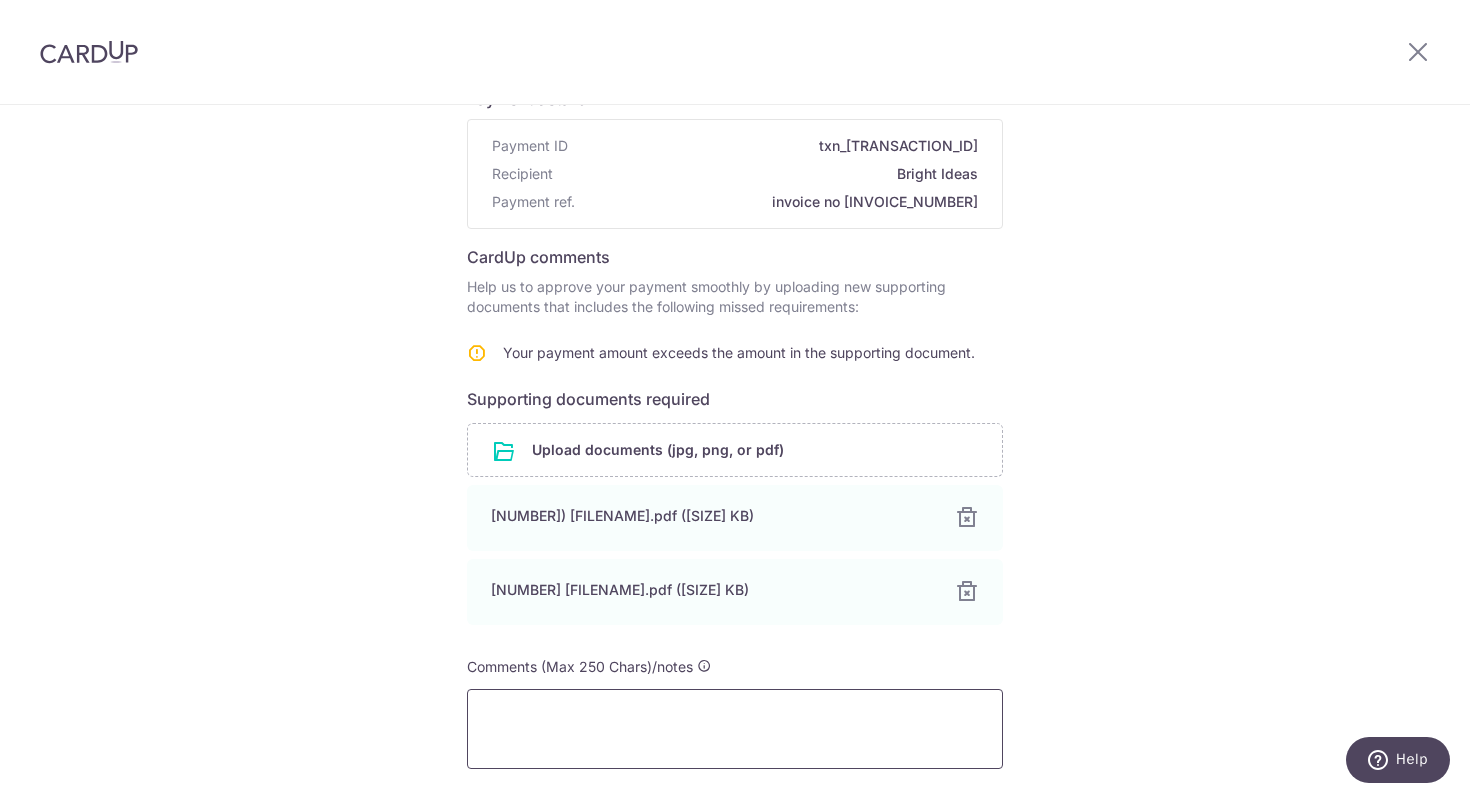 scroll, scrollTop: 322, scrollLeft: 0, axis: vertical 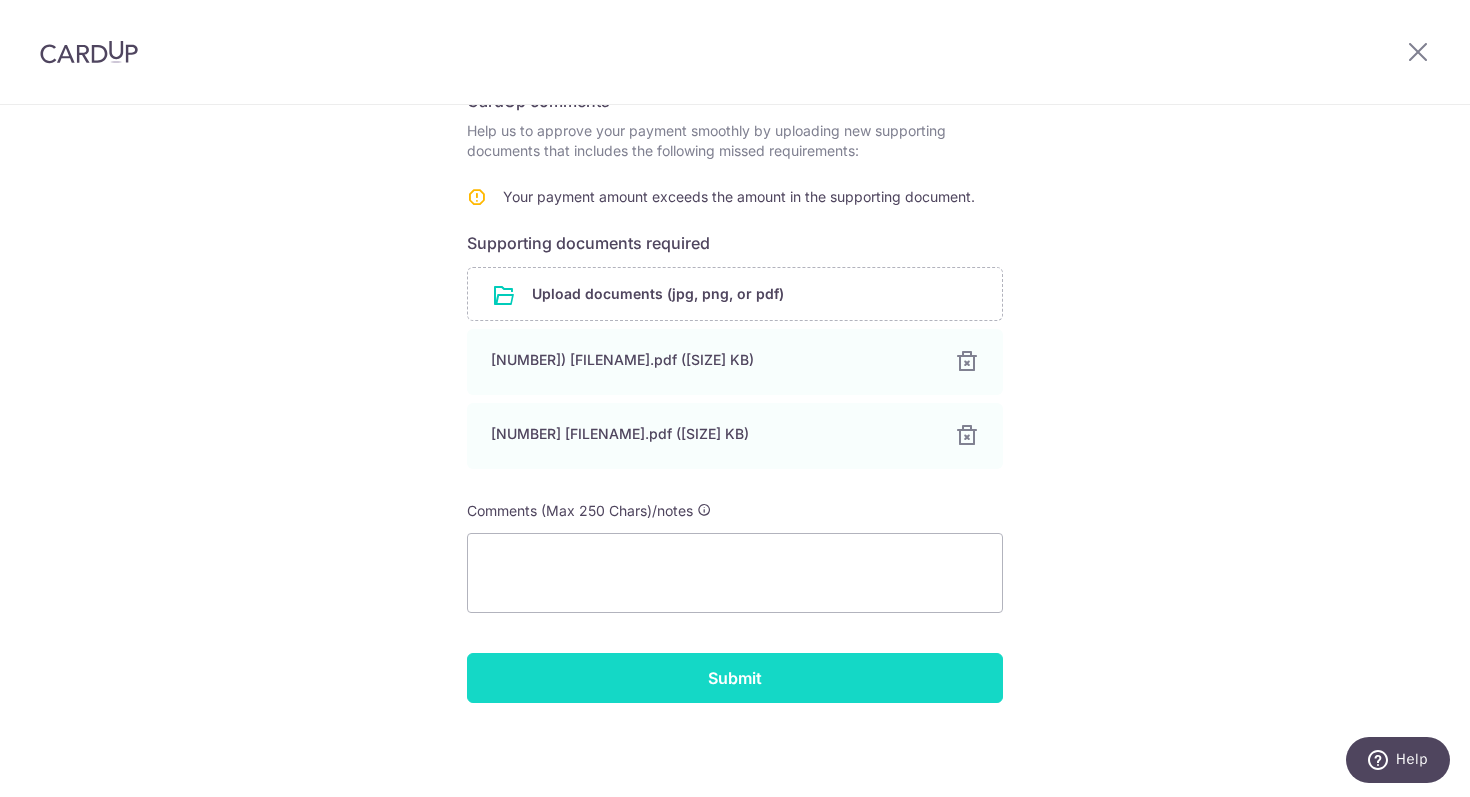 click on "Submit" at bounding box center (735, 678) 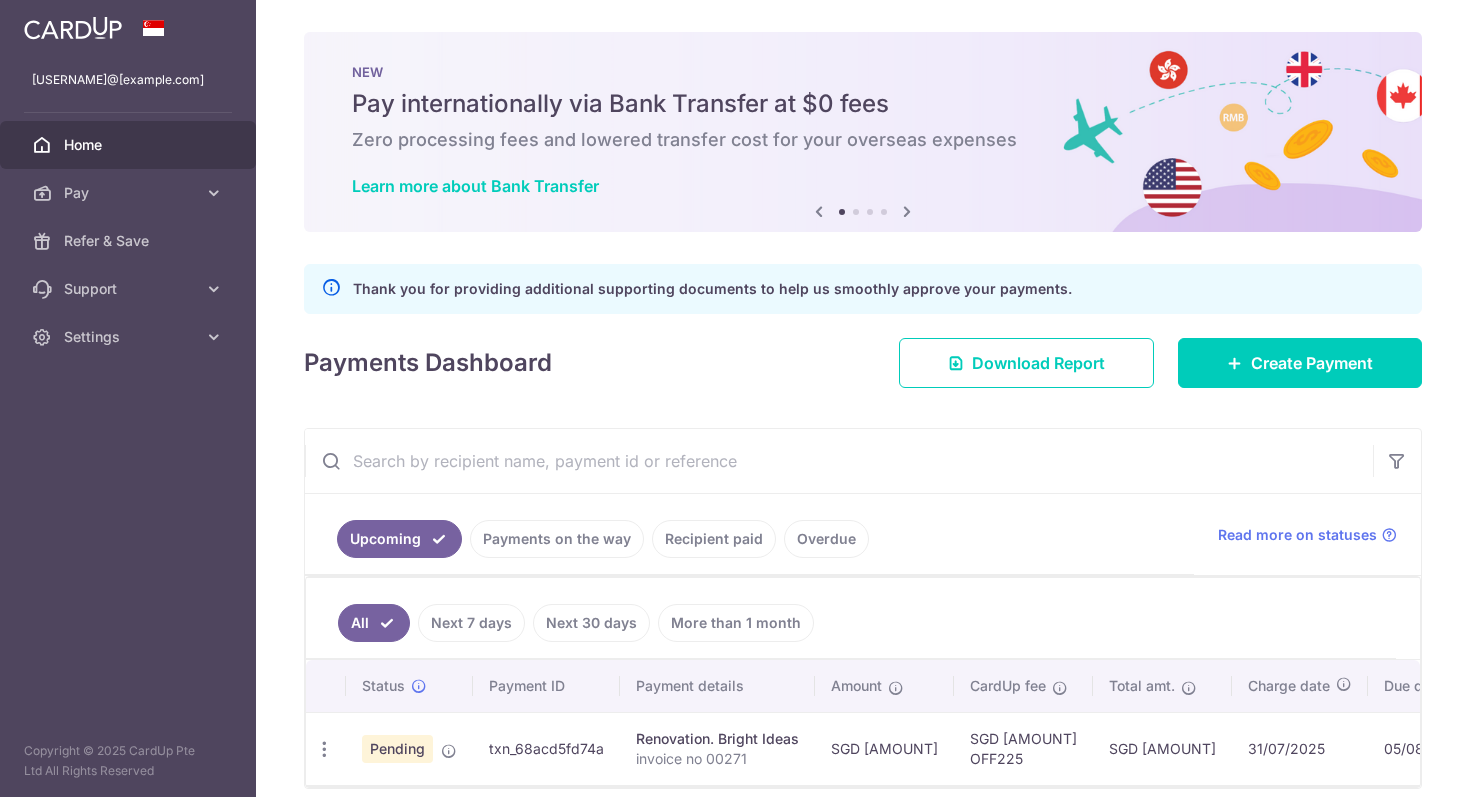 scroll, scrollTop: 0, scrollLeft: 0, axis: both 